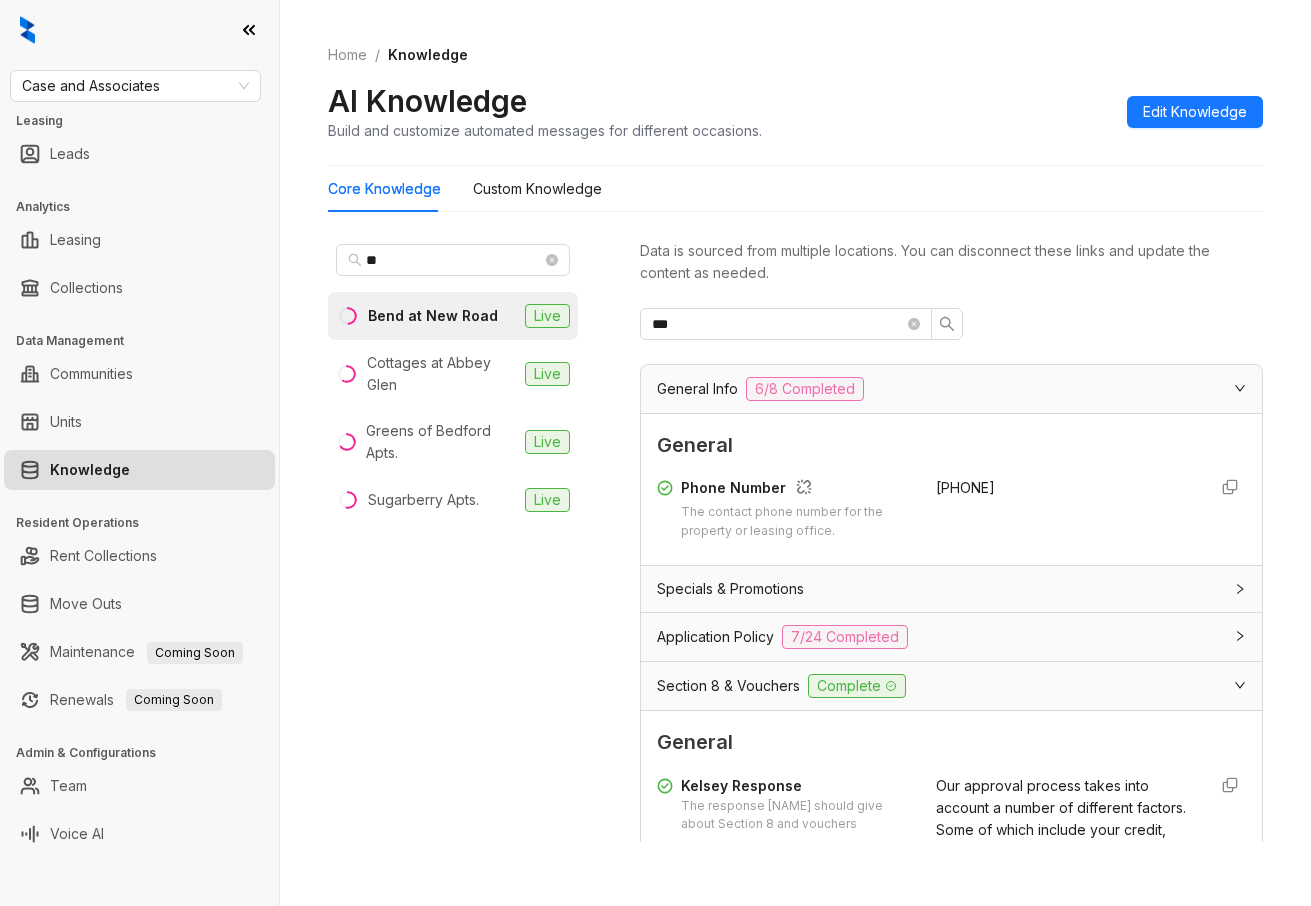 scroll, scrollTop: 0, scrollLeft: 0, axis: both 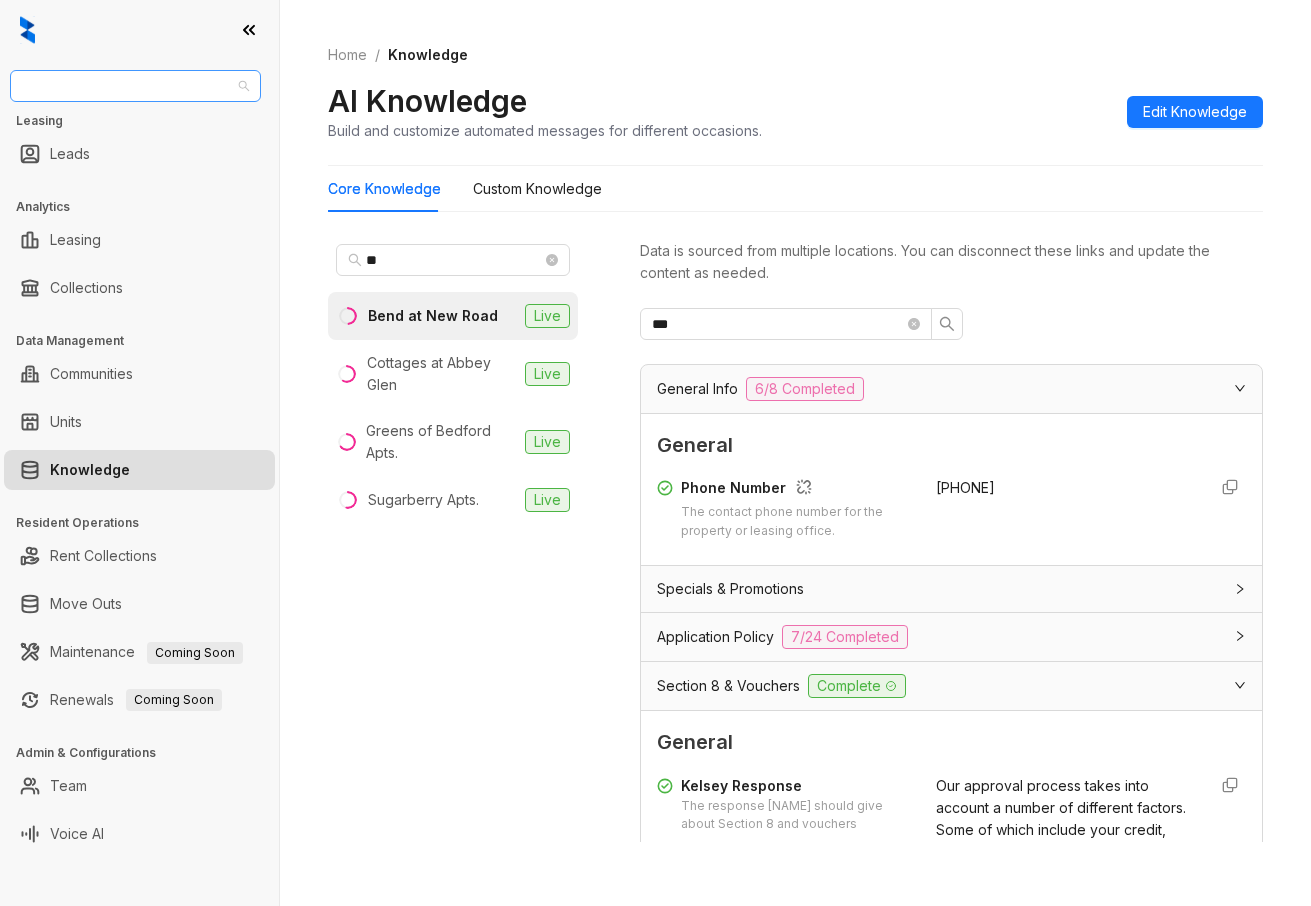 click on "Case and Associates" at bounding box center [135, 86] 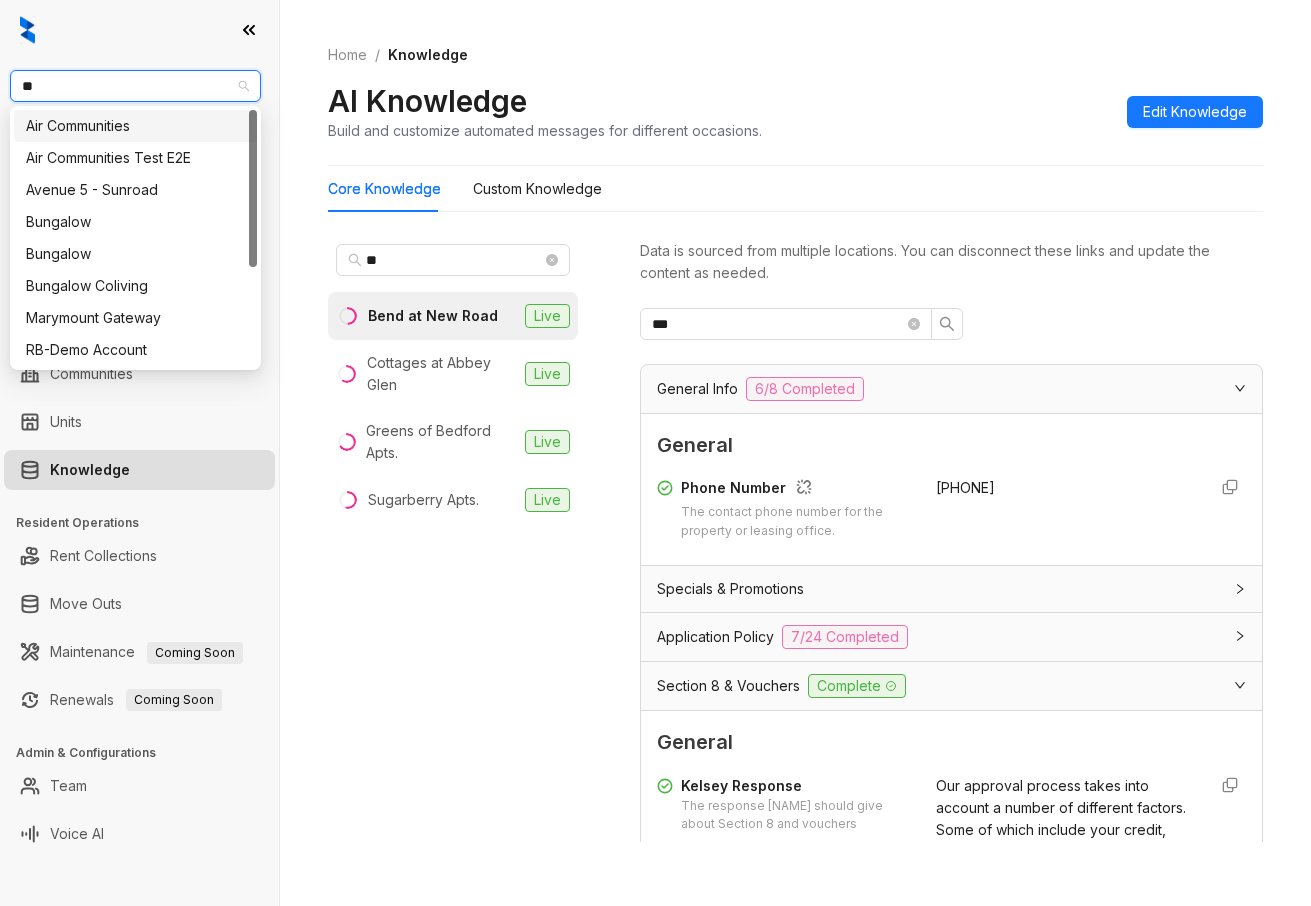 type on "***" 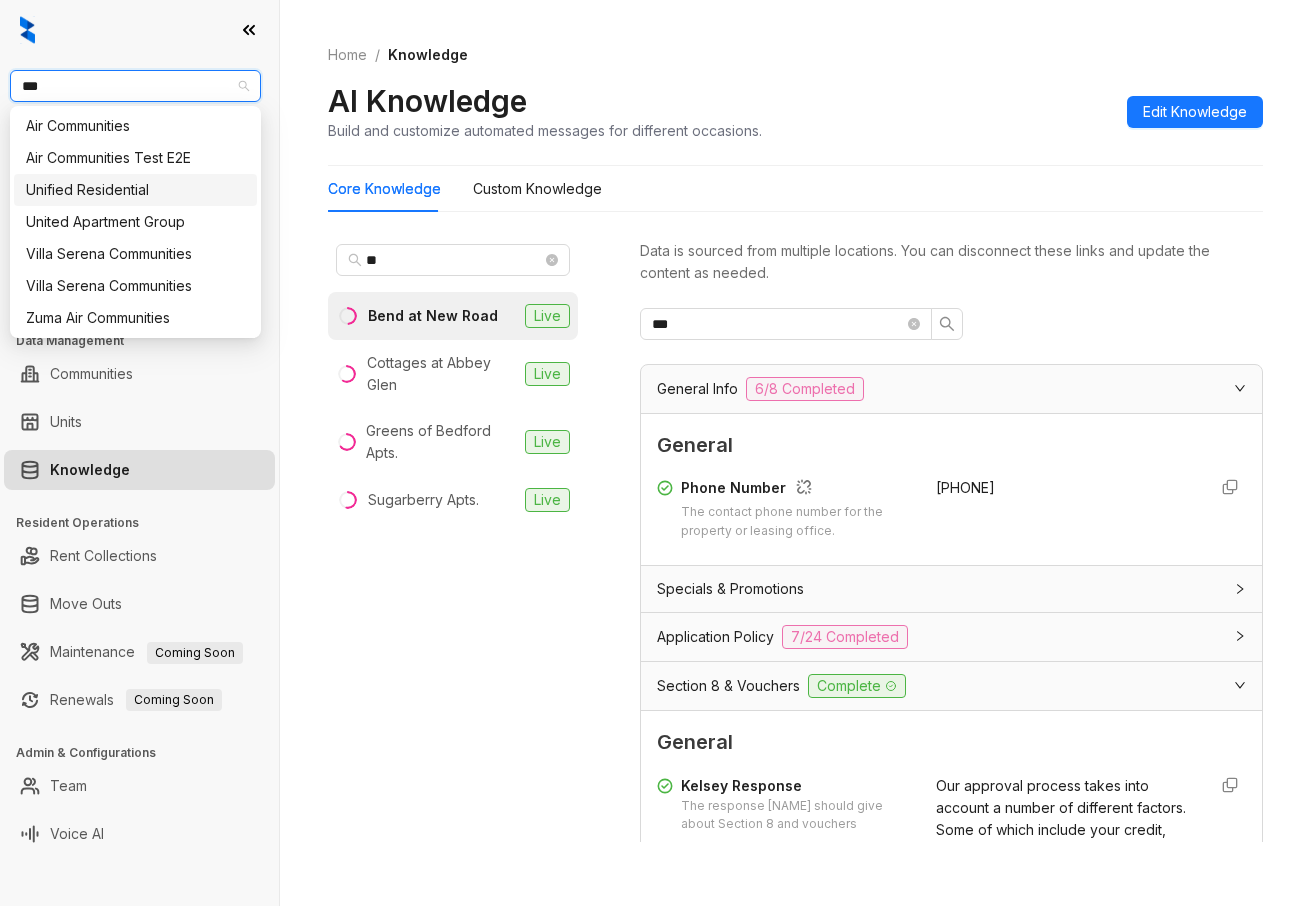 click on "Unified Residential" at bounding box center [135, 190] 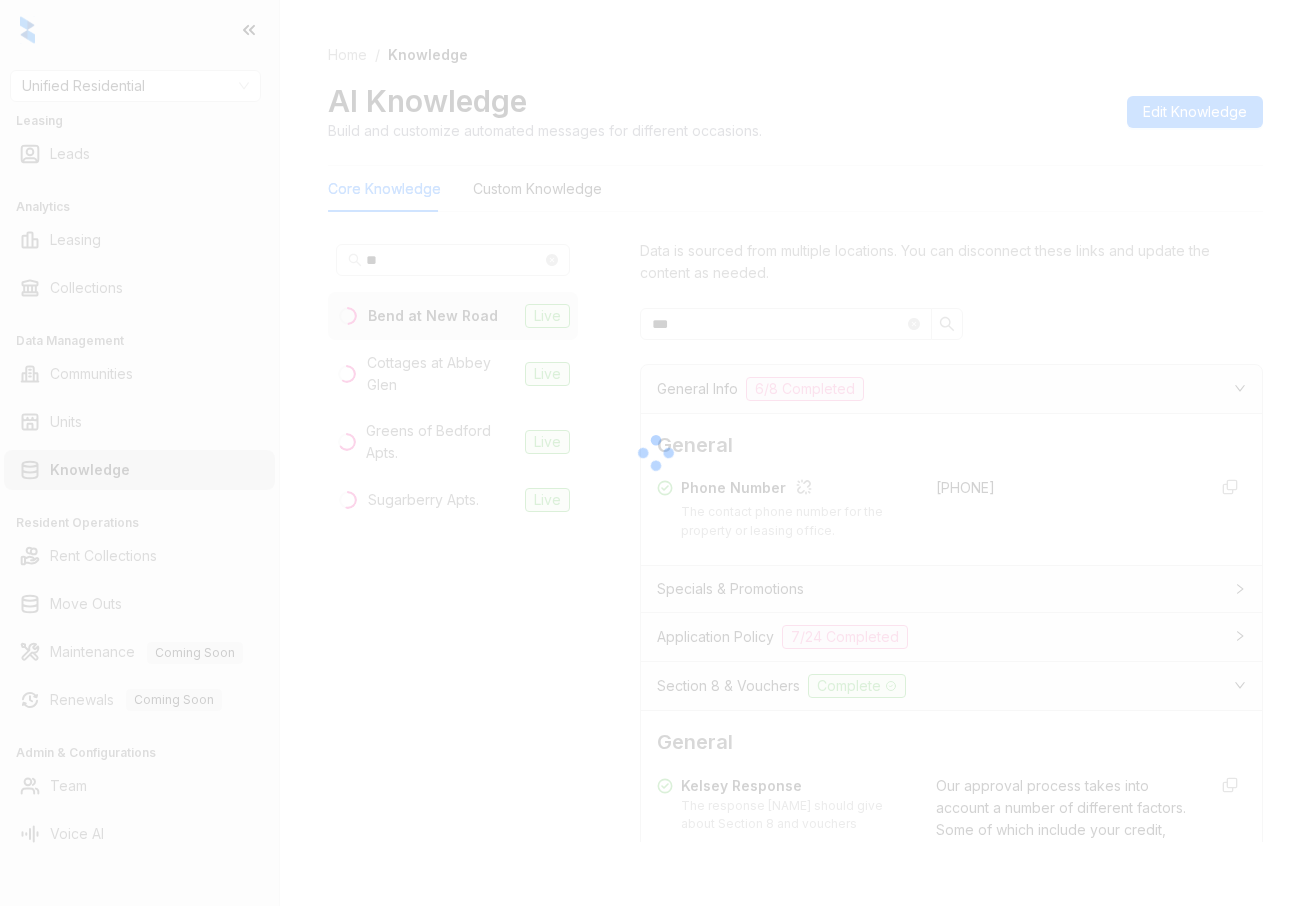 click at bounding box center [655, 453] 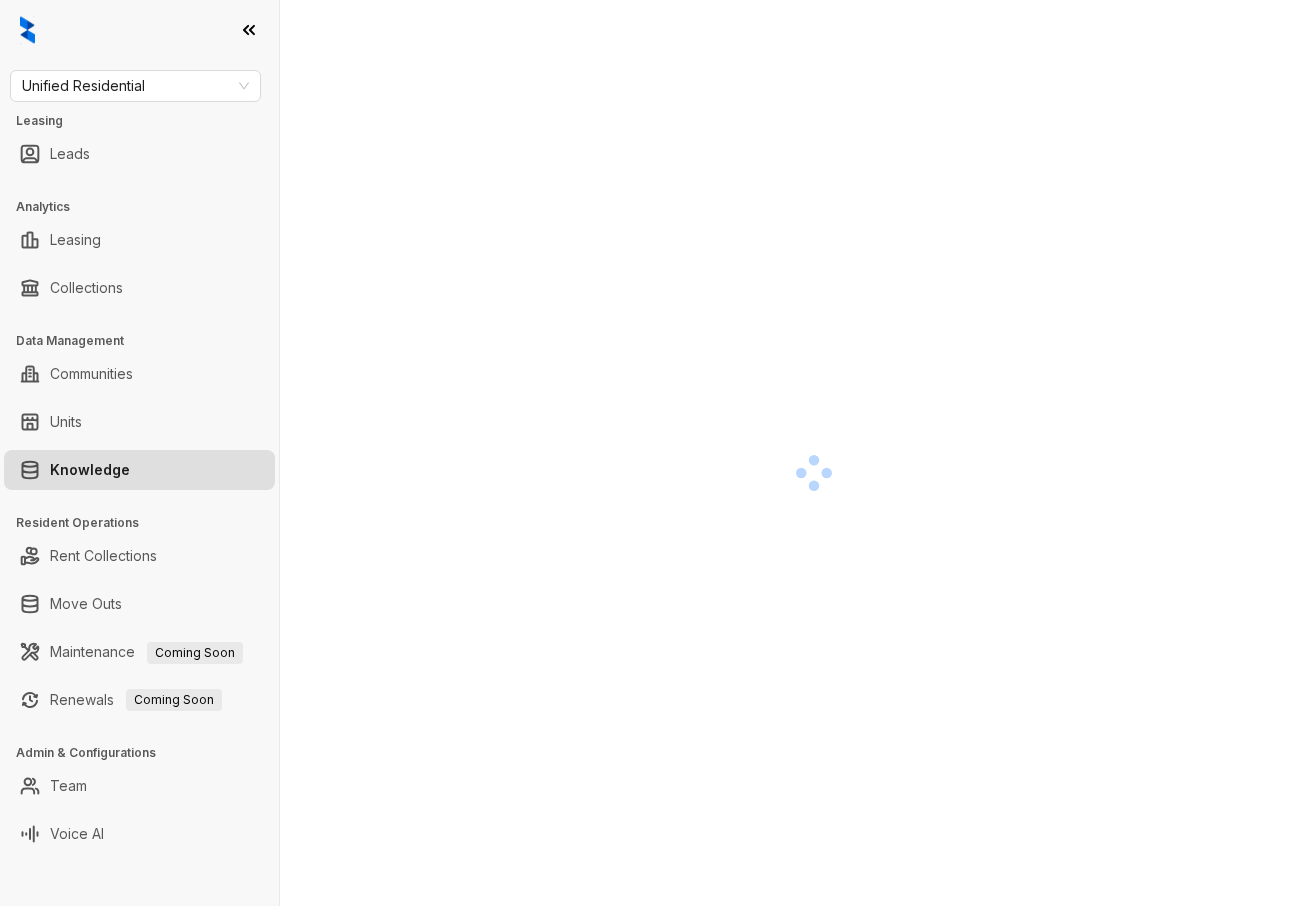 scroll, scrollTop: 0, scrollLeft: 0, axis: both 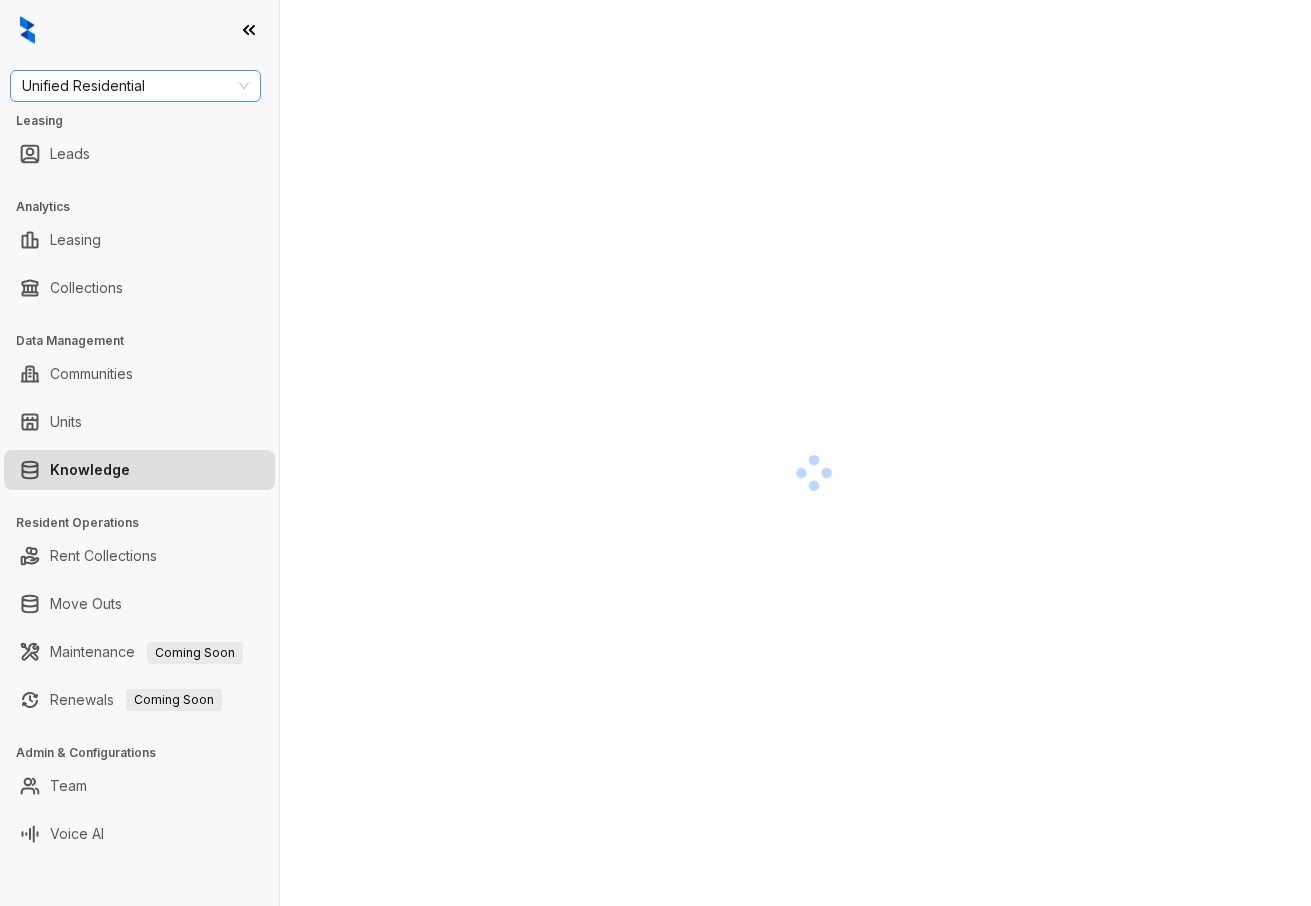 drag, startPoint x: 0, startPoint y: 0, endPoint x: 178, endPoint y: 90, distance: 199.45927 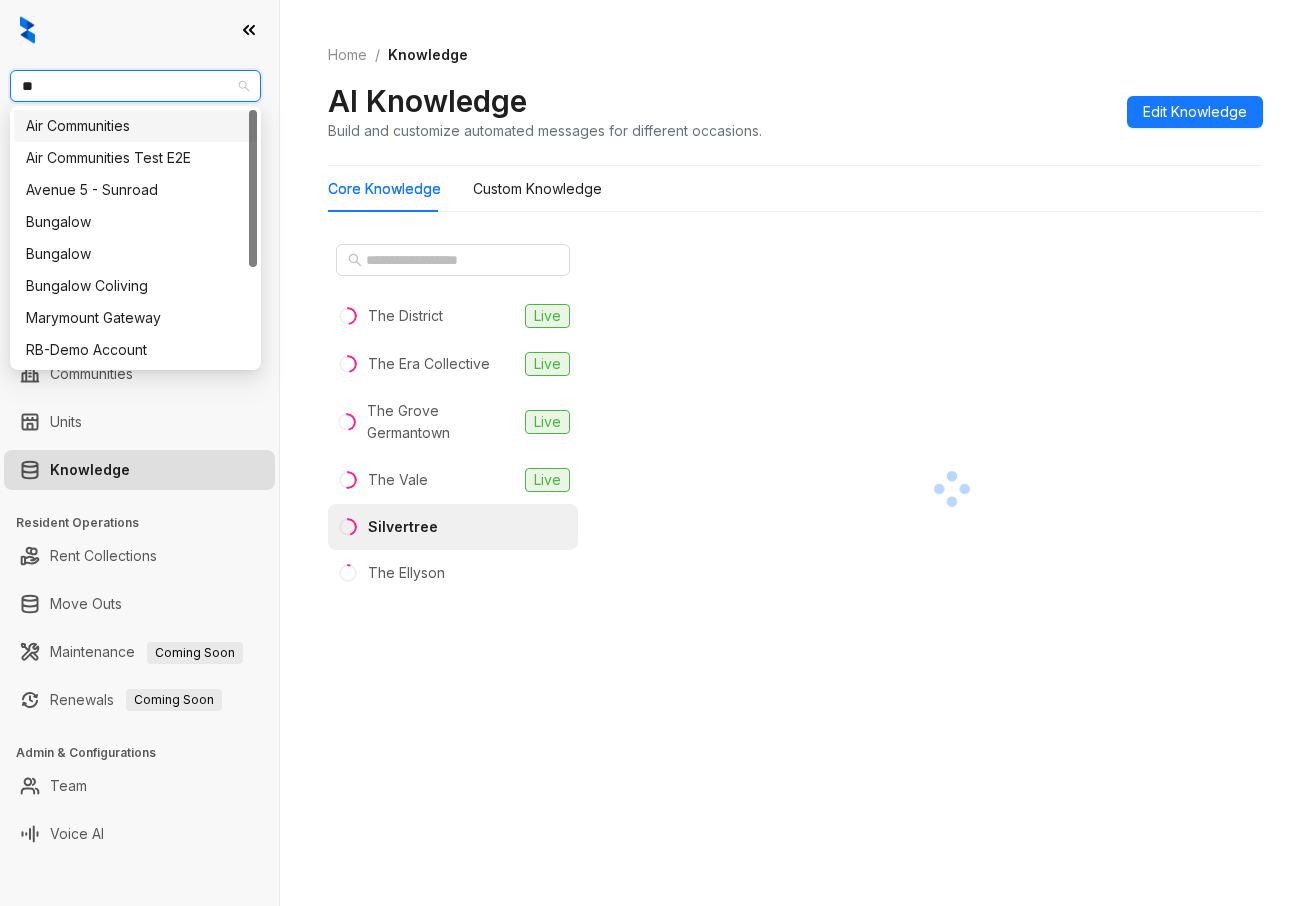 type on "***" 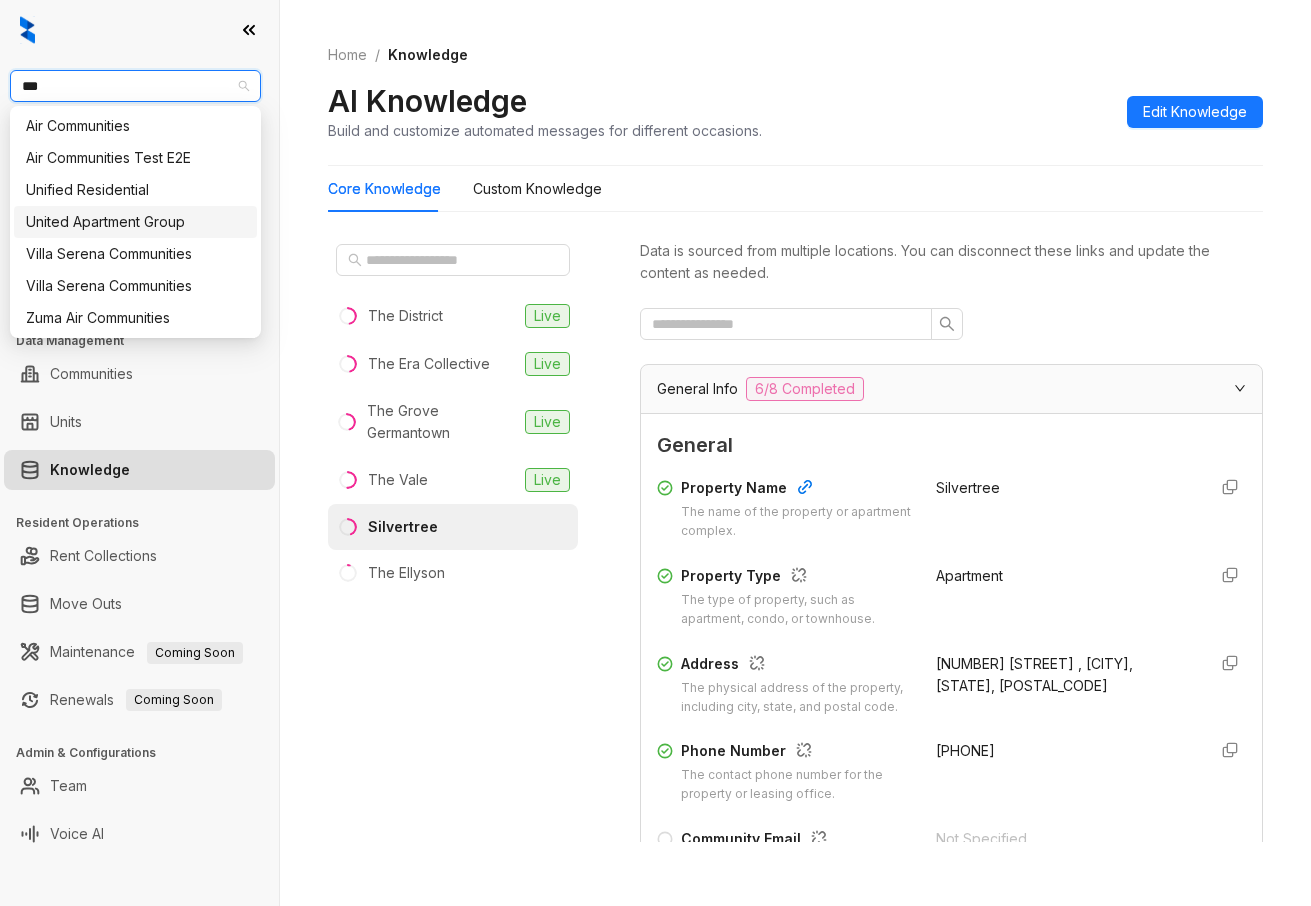 click on "United Apartment Group" at bounding box center (135, 222) 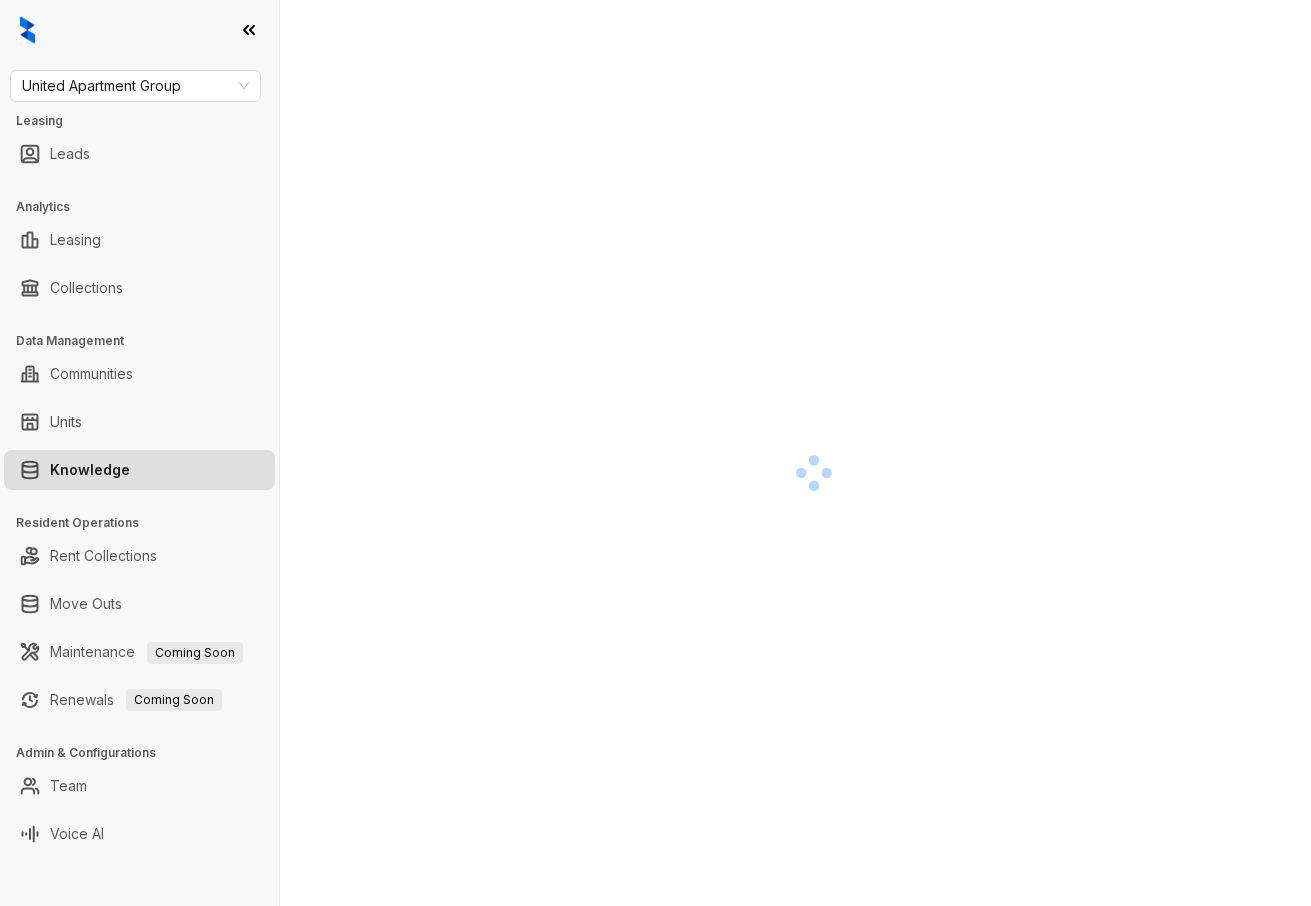 scroll, scrollTop: 0, scrollLeft: 0, axis: both 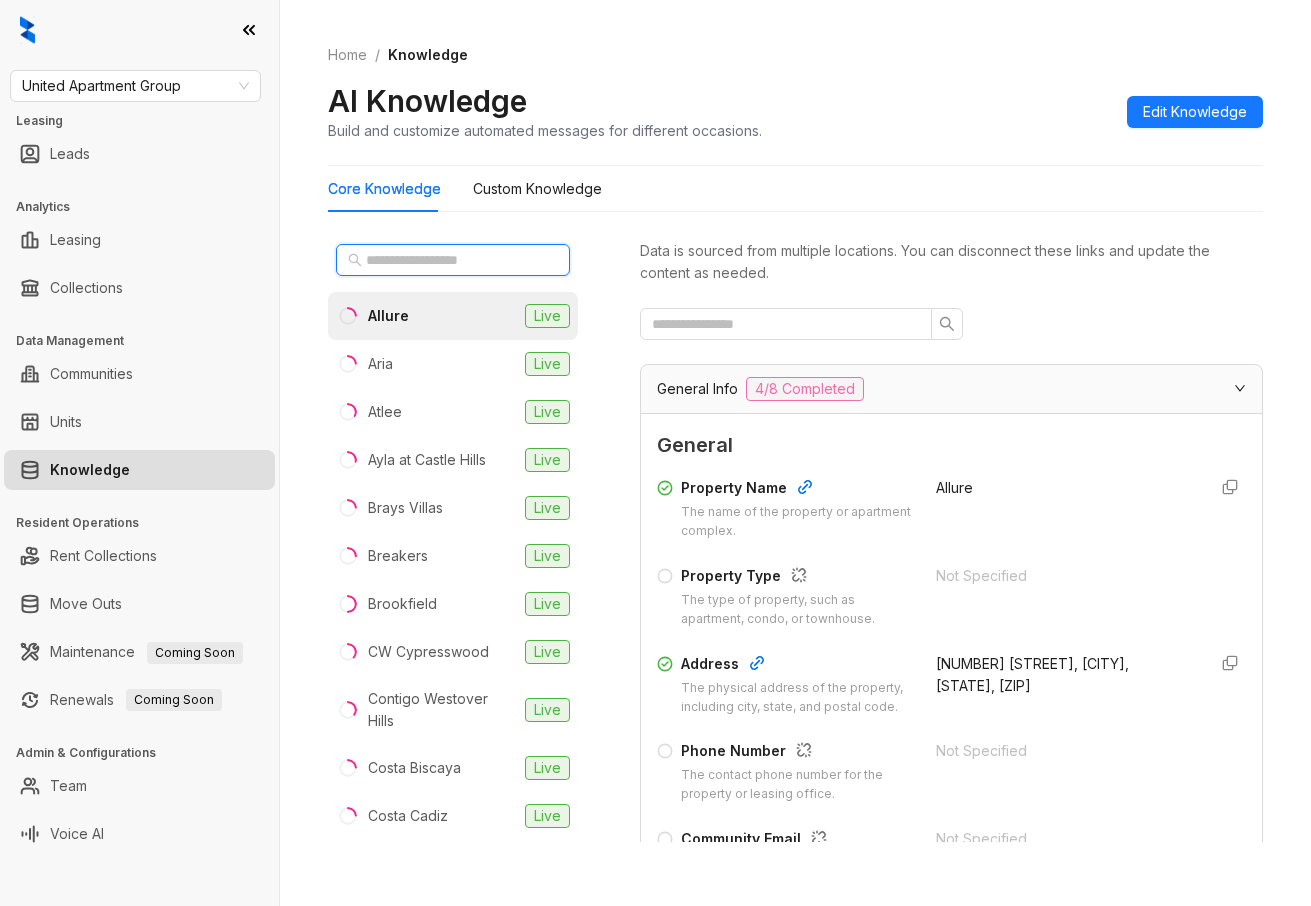 click at bounding box center (454, 260) 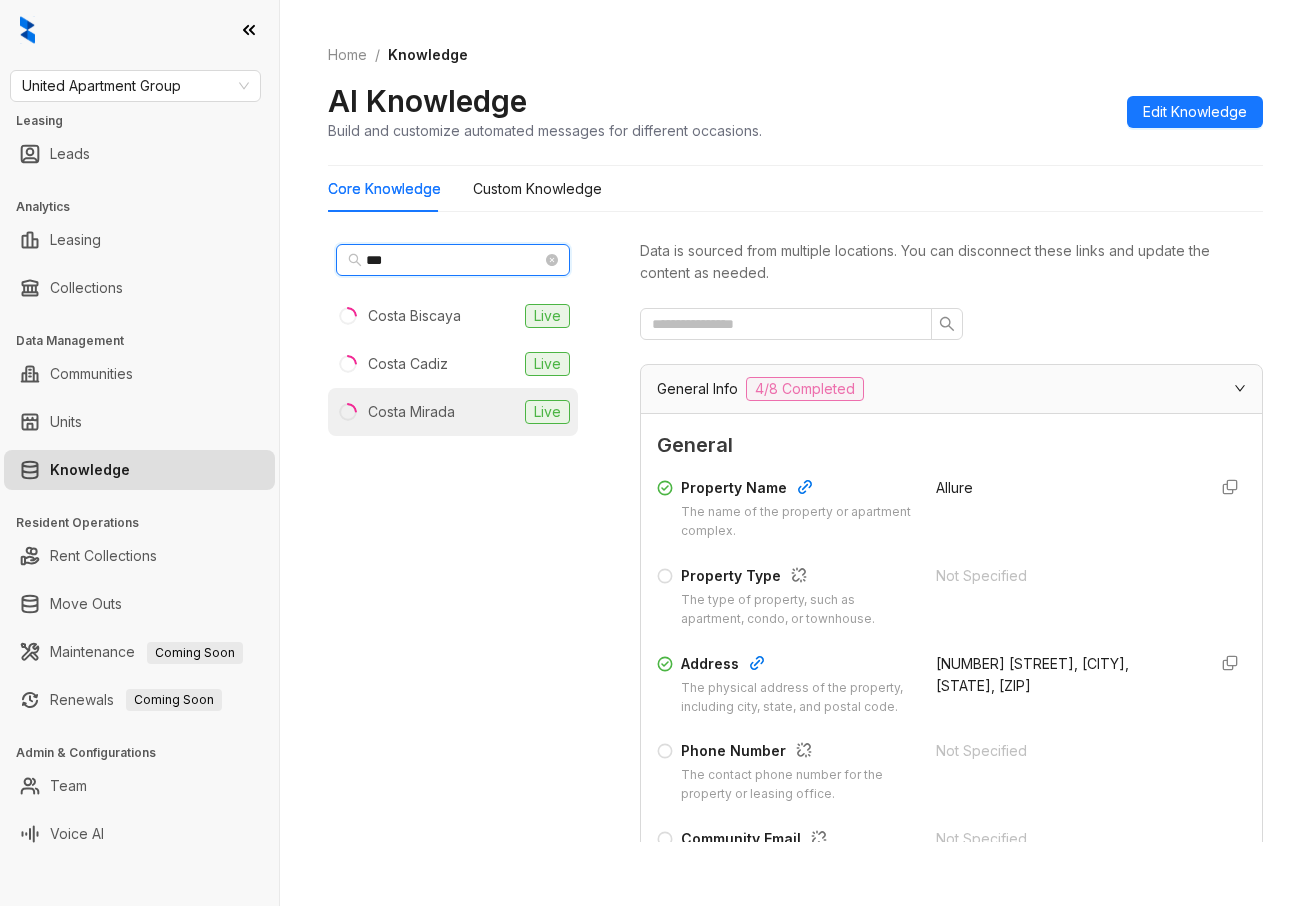type on "***" 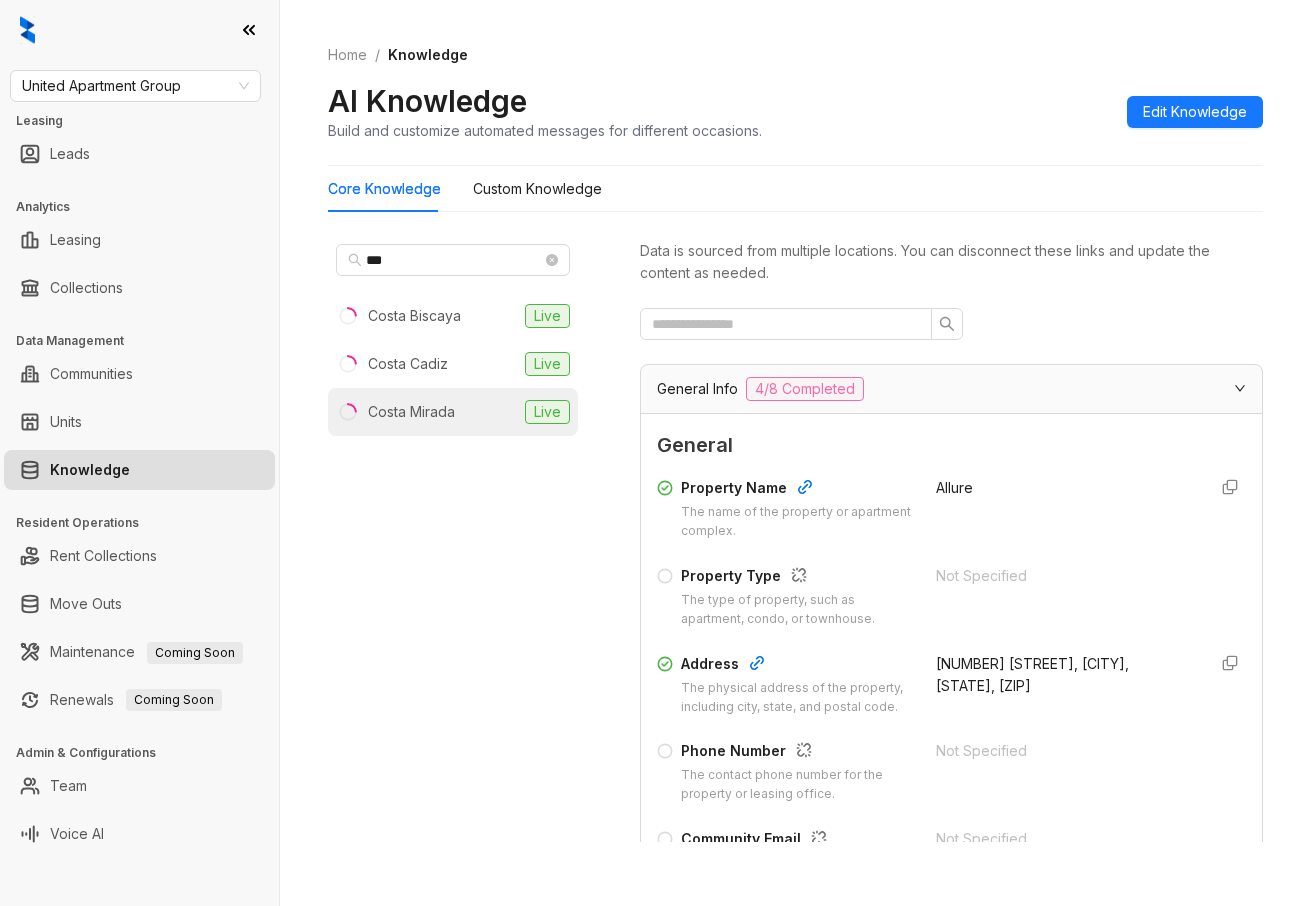 click on "Costa Mirada Live" at bounding box center [453, 412] 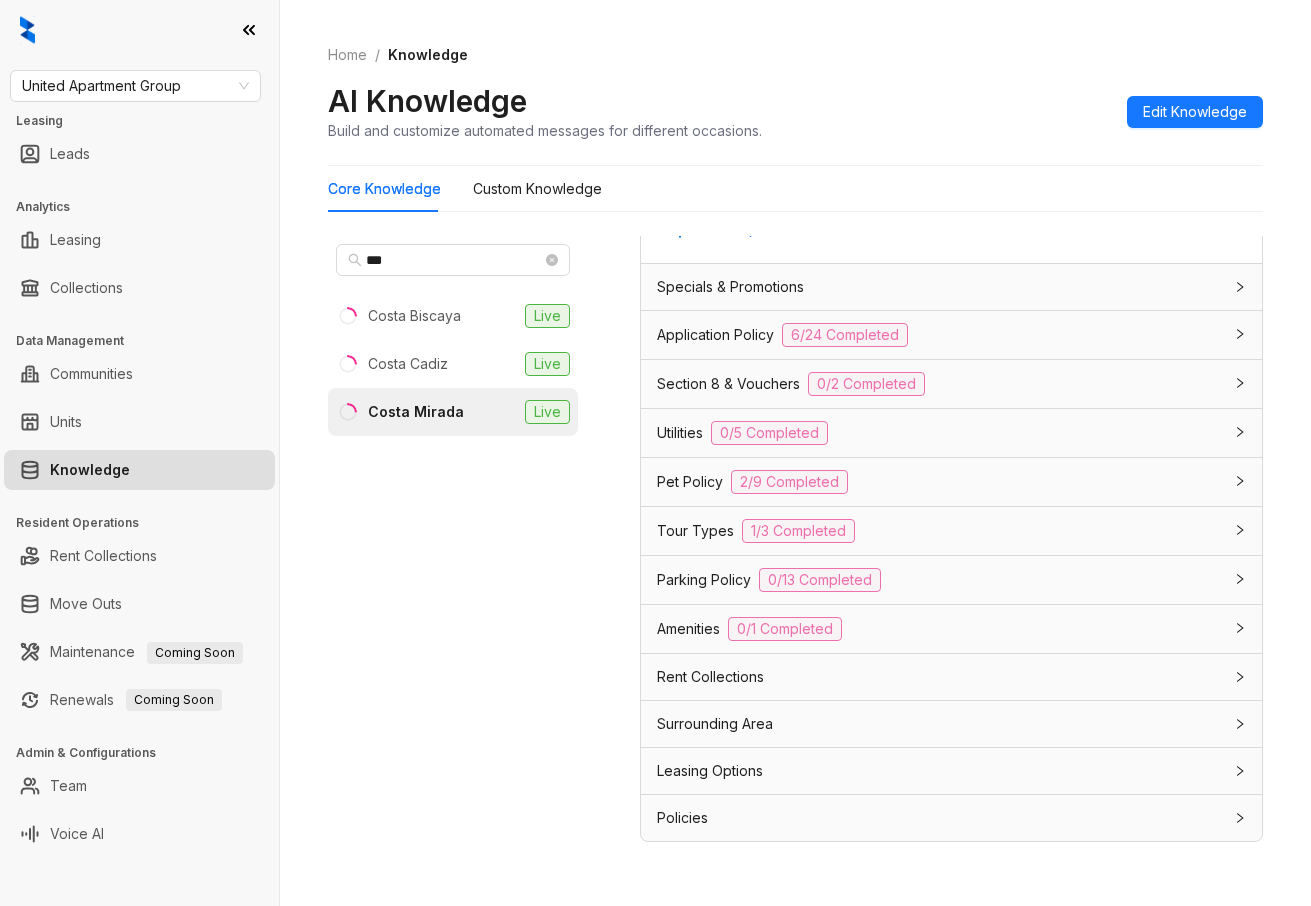 scroll, scrollTop: 1315, scrollLeft: 0, axis: vertical 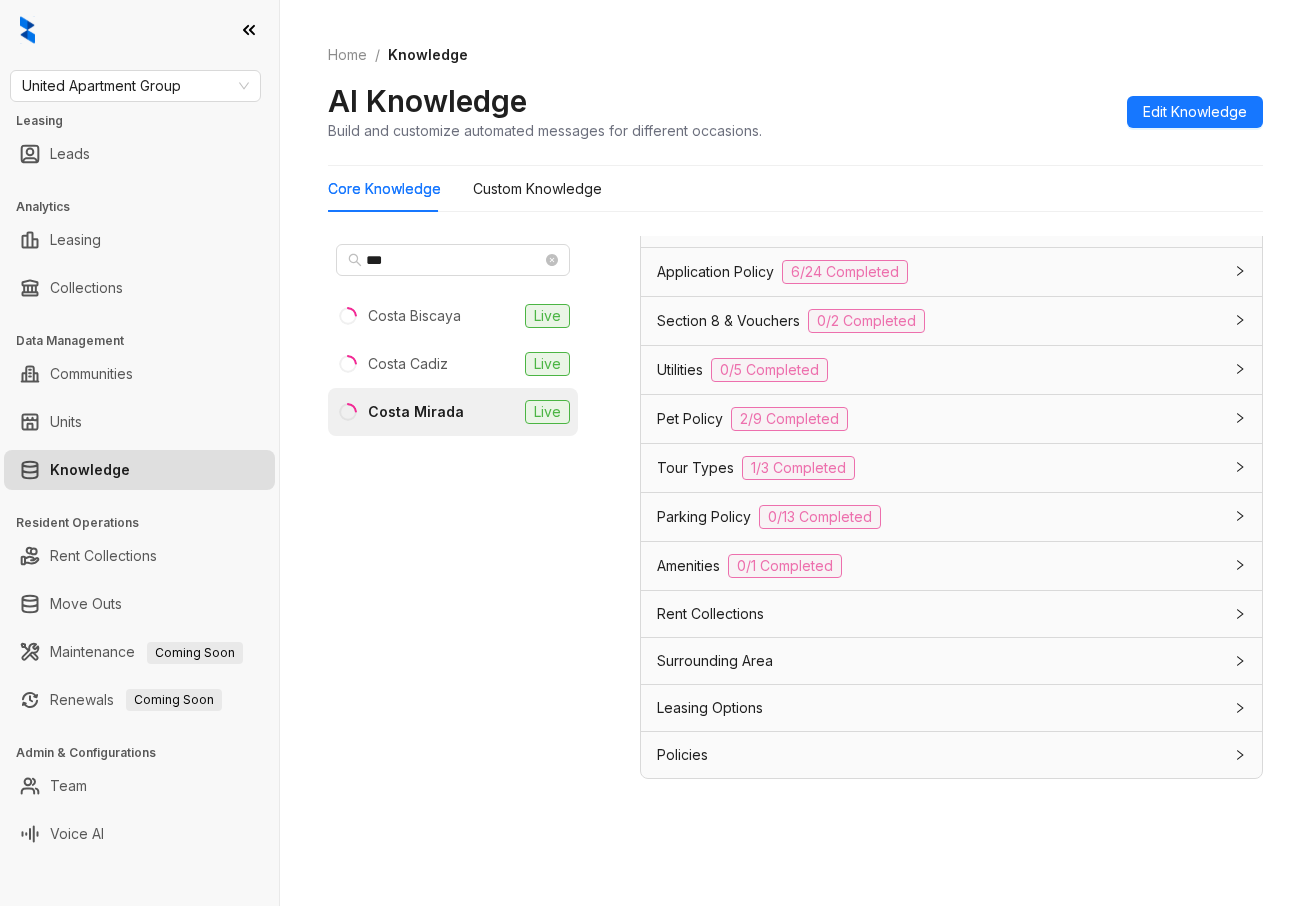 click on "Rent Collections" at bounding box center [939, 614] 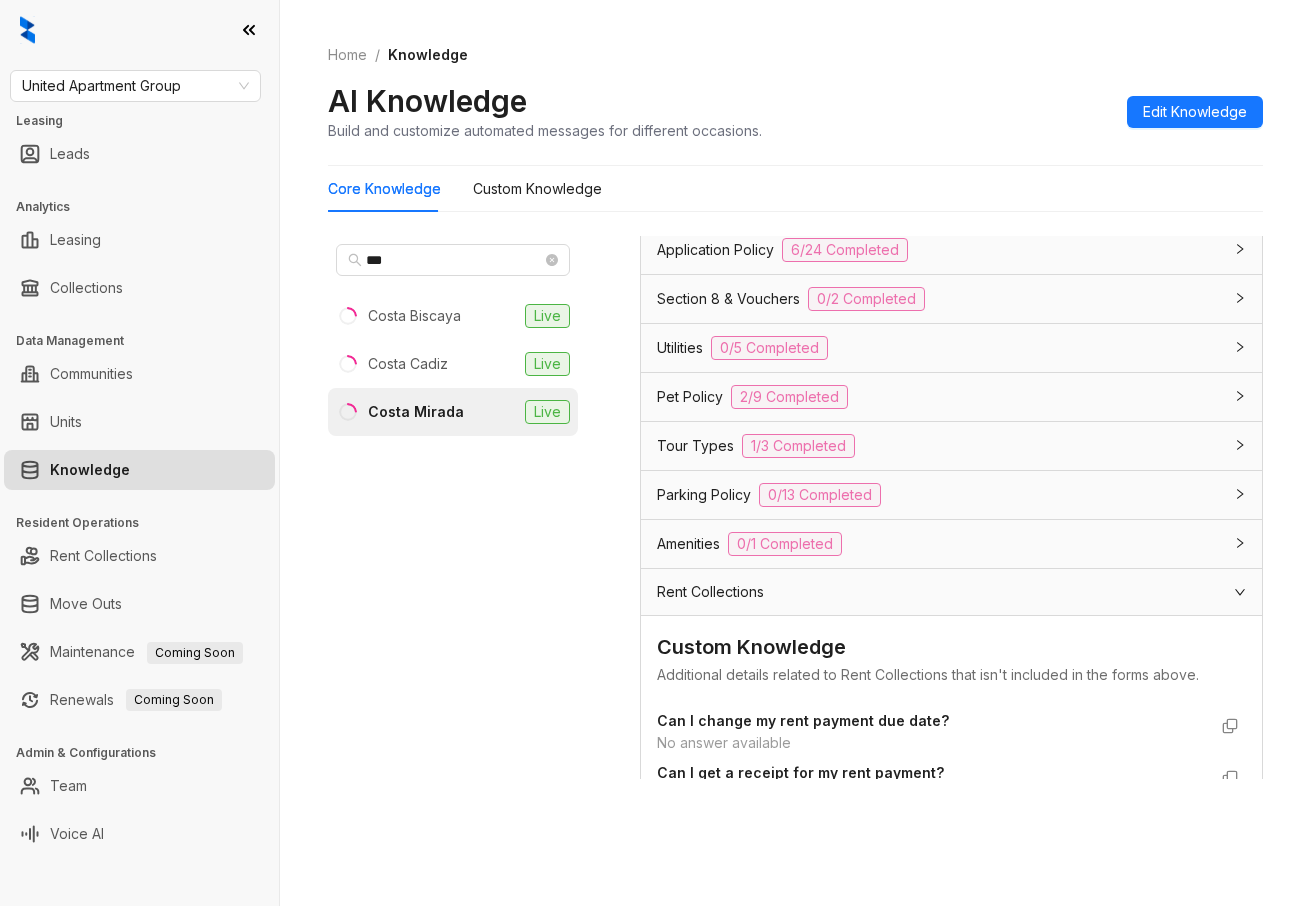 scroll, scrollTop: 1515, scrollLeft: 0, axis: vertical 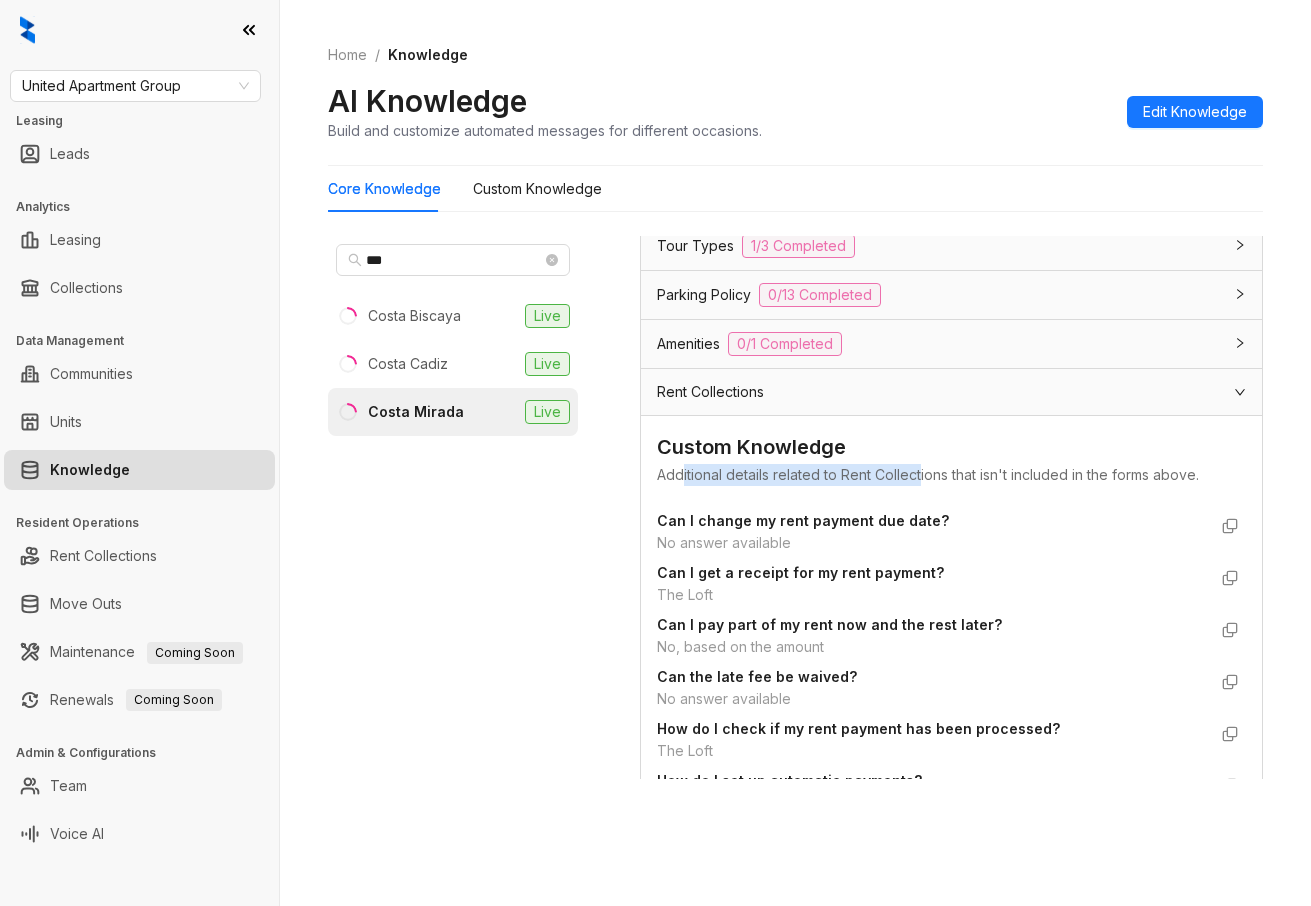 drag, startPoint x: 685, startPoint y: 499, endPoint x: 921, endPoint y: 508, distance: 236.17155 